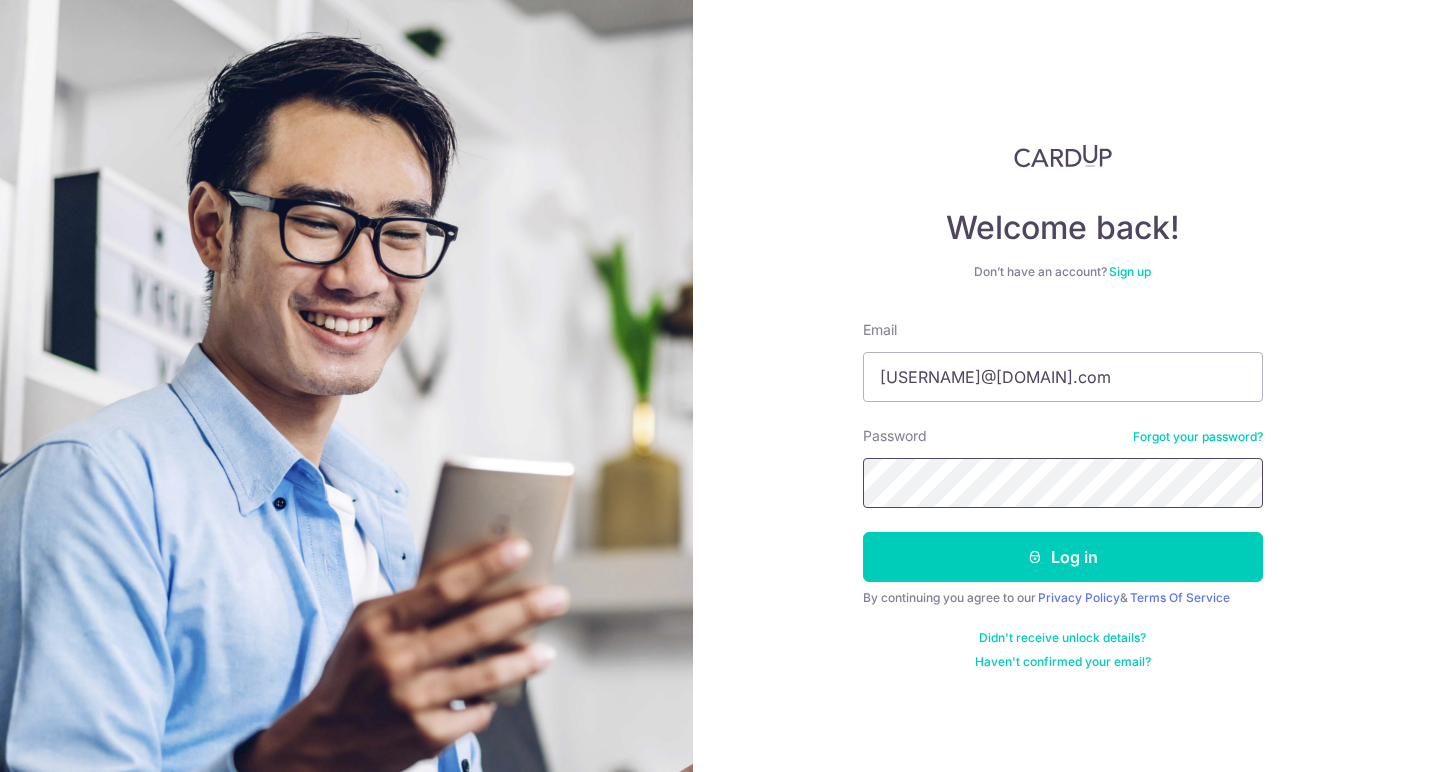 scroll, scrollTop: 0, scrollLeft: 0, axis: both 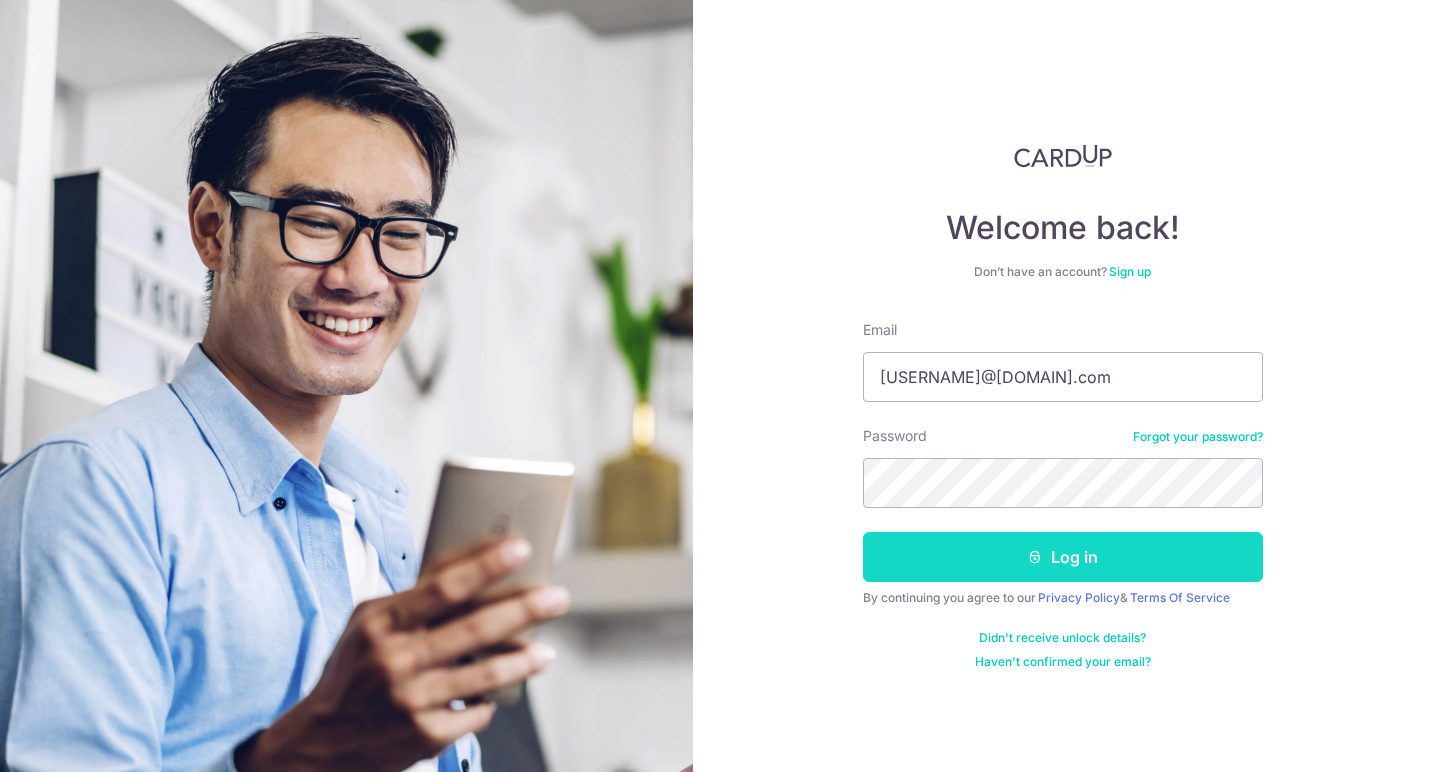 click on "Log in" at bounding box center [1063, 557] 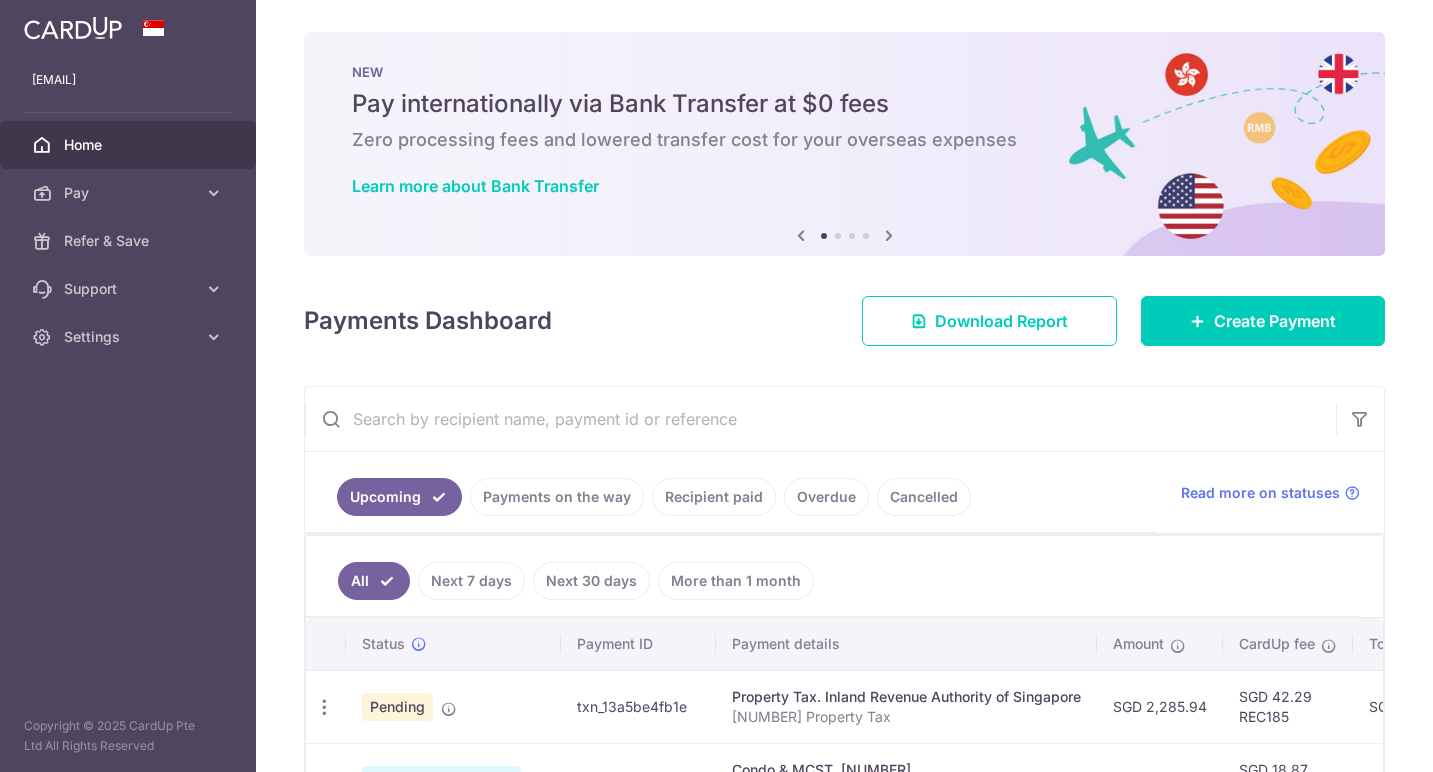 scroll, scrollTop: 0, scrollLeft: 0, axis: both 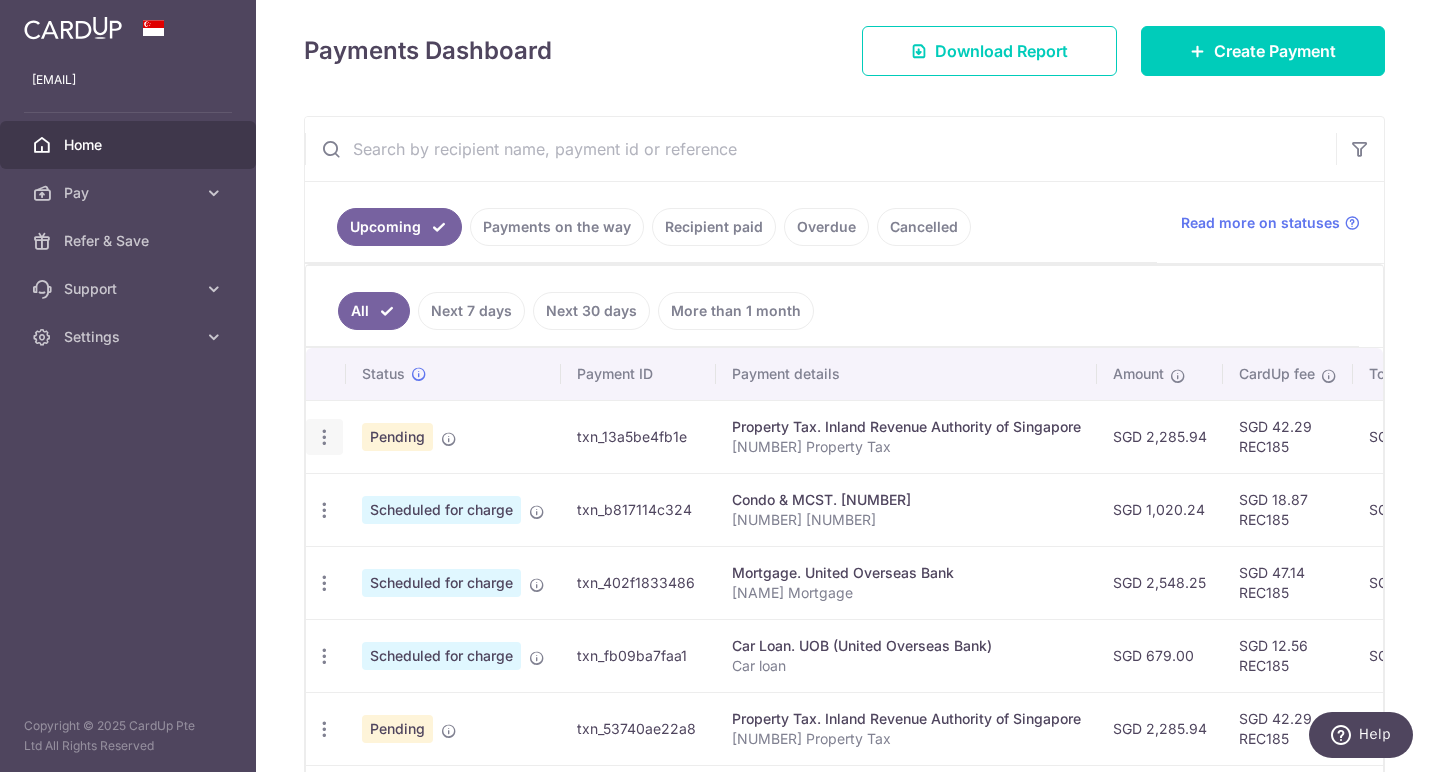click at bounding box center (324, 437) 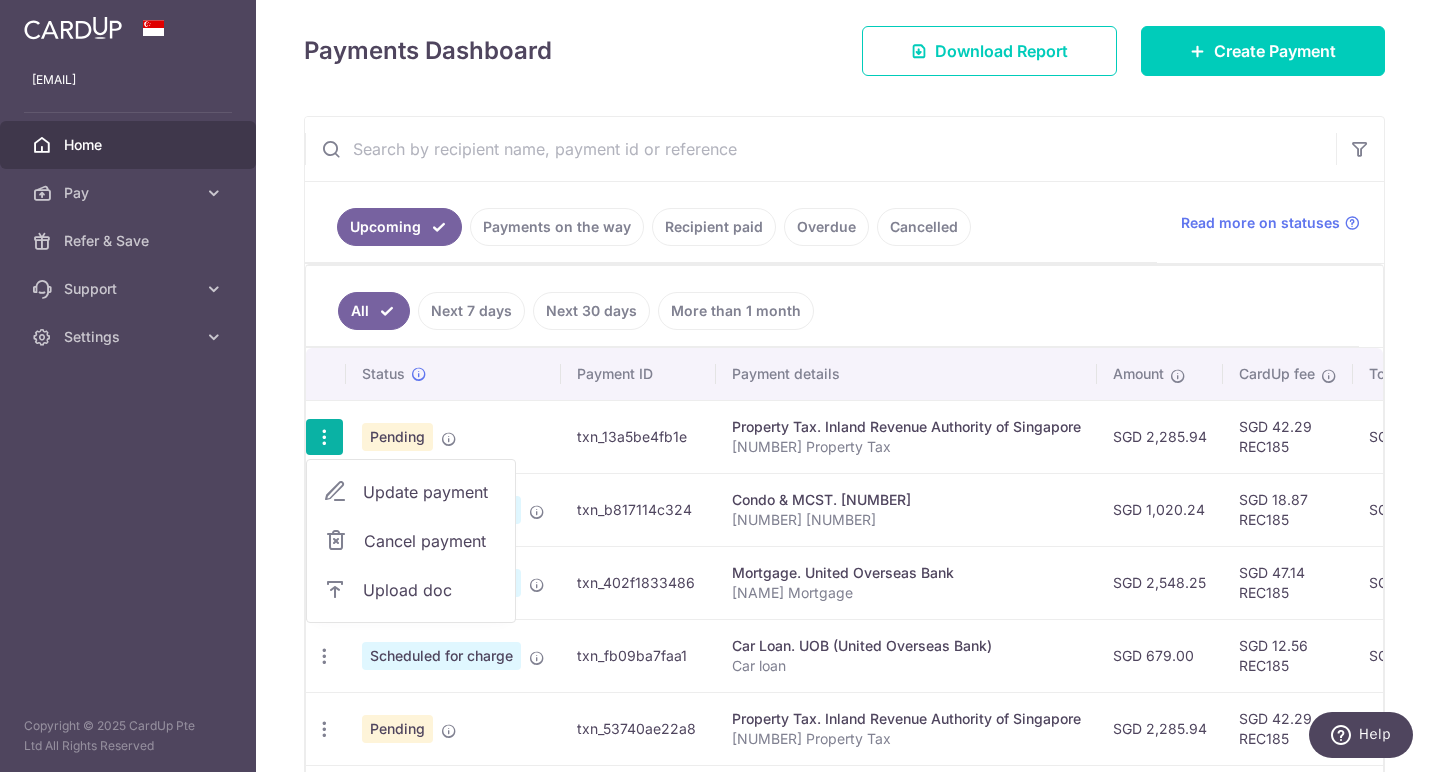 click on "Cancel payment" at bounding box center (431, 541) 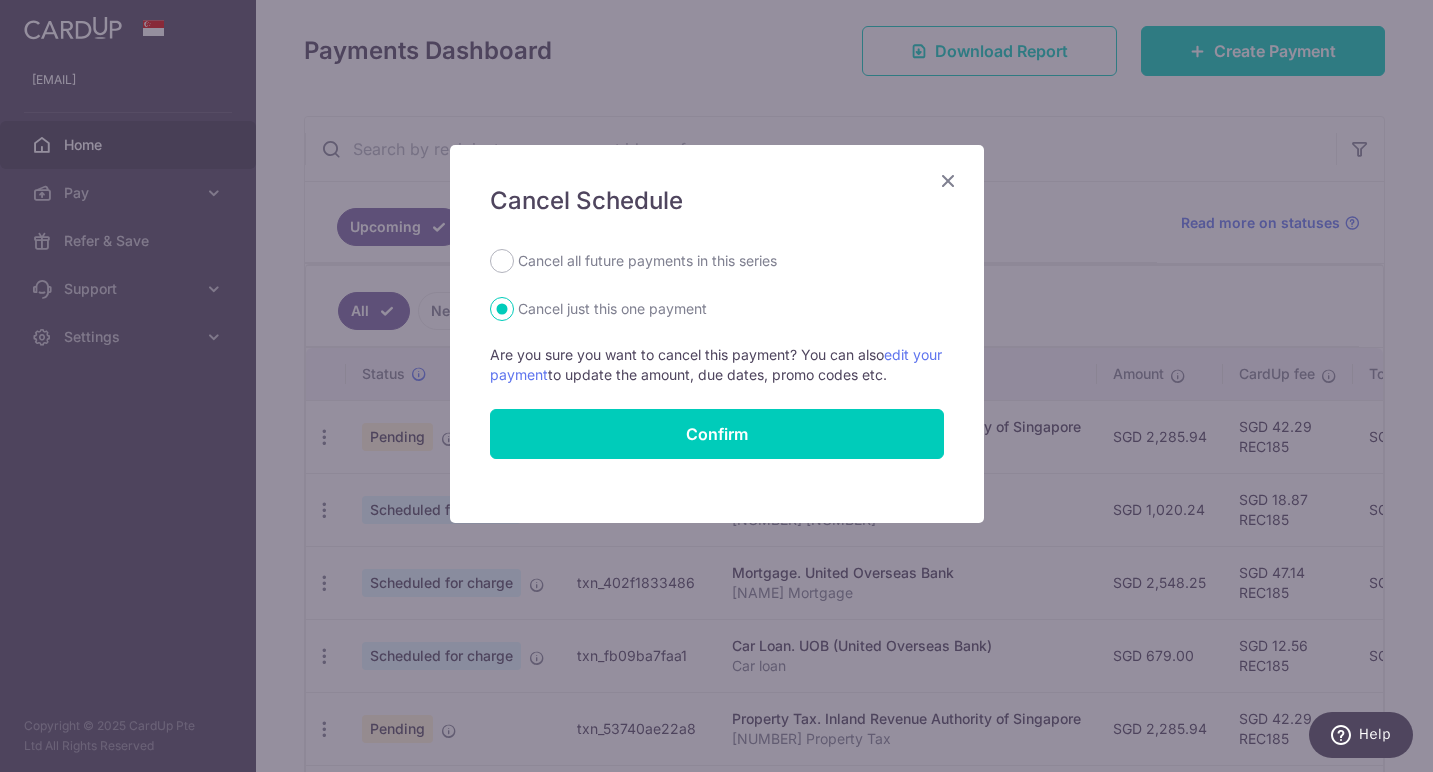 click on "Cancel all future payments in this series
Cancel just this one payment
Are you sure you want to cancel this payment? You can also  edit your payment  to update the amount, due dates, promo codes etc.
Confirm" at bounding box center (717, 354) 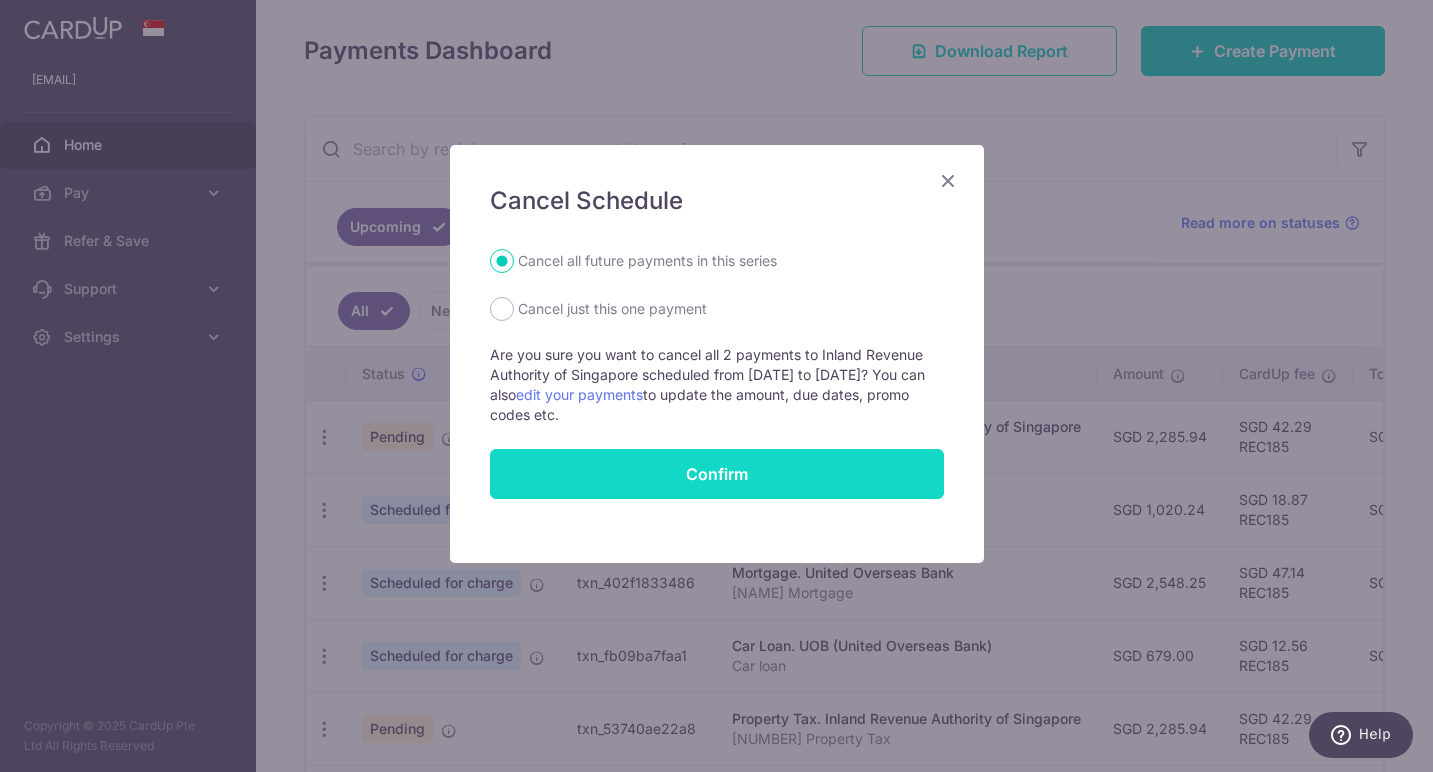 click on "Confirm" at bounding box center (717, 474) 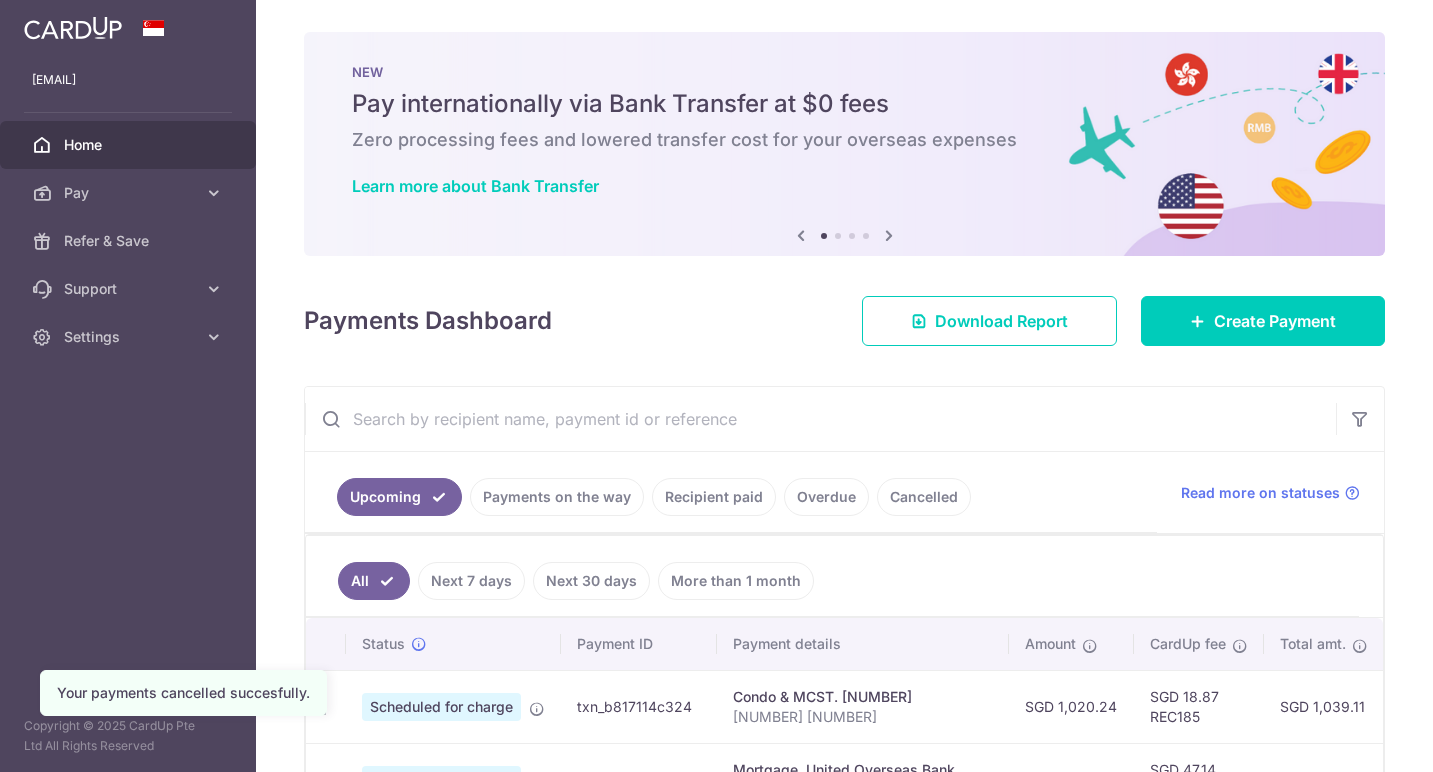 scroll, scrollTop: 0, scrollLeft: 0, axis: both 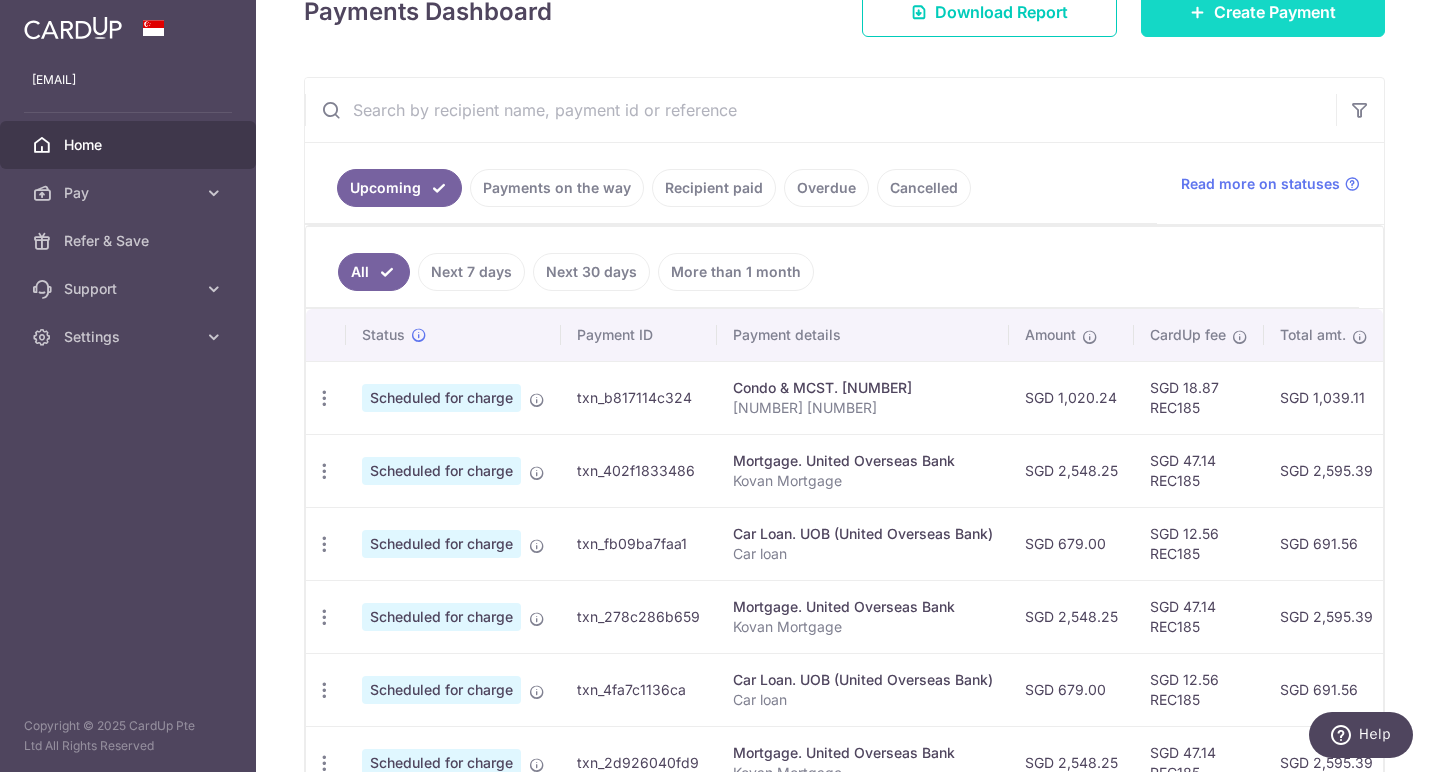 click on "Create Payment" at bounding box center [1263, 12] 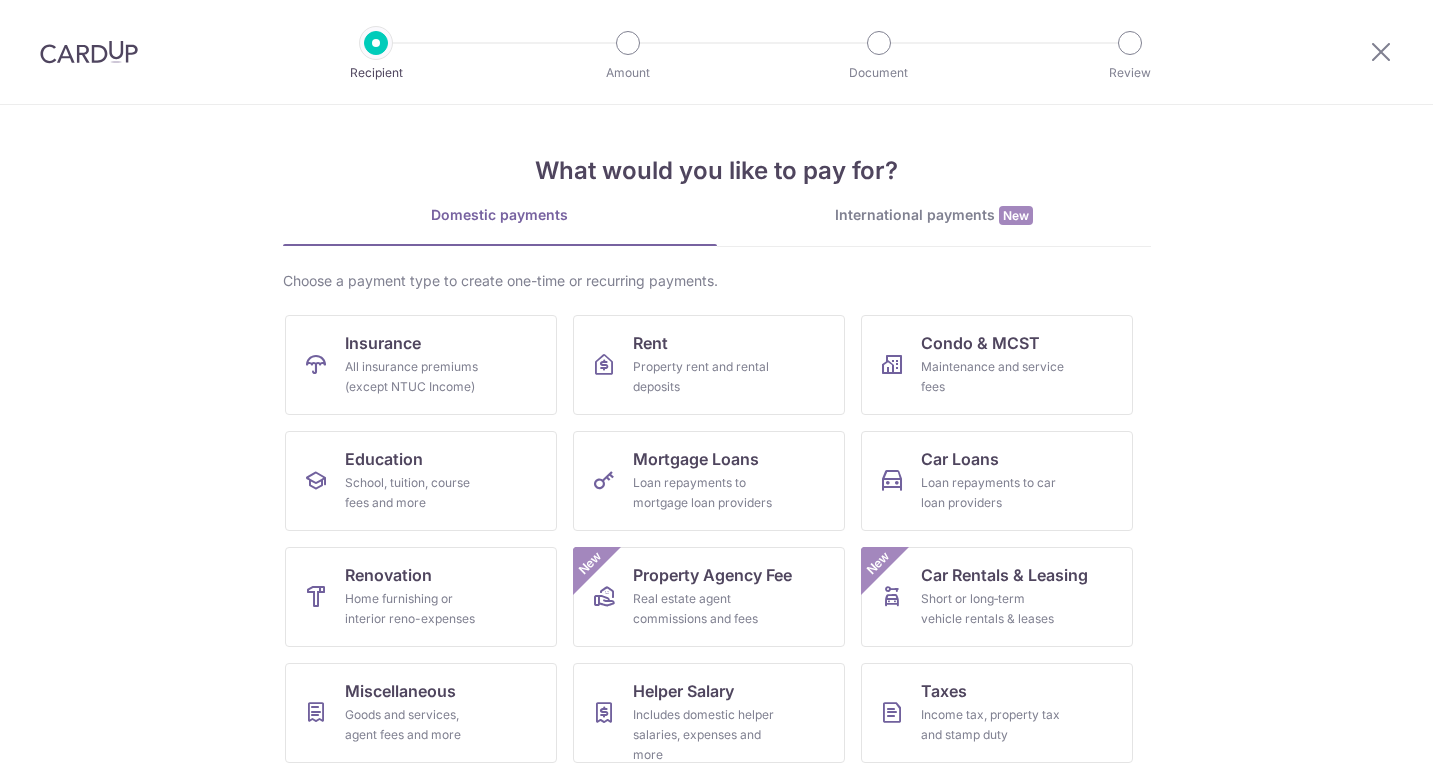 scroll, scrollTop: 0, scrollLeft: 0, axis: both 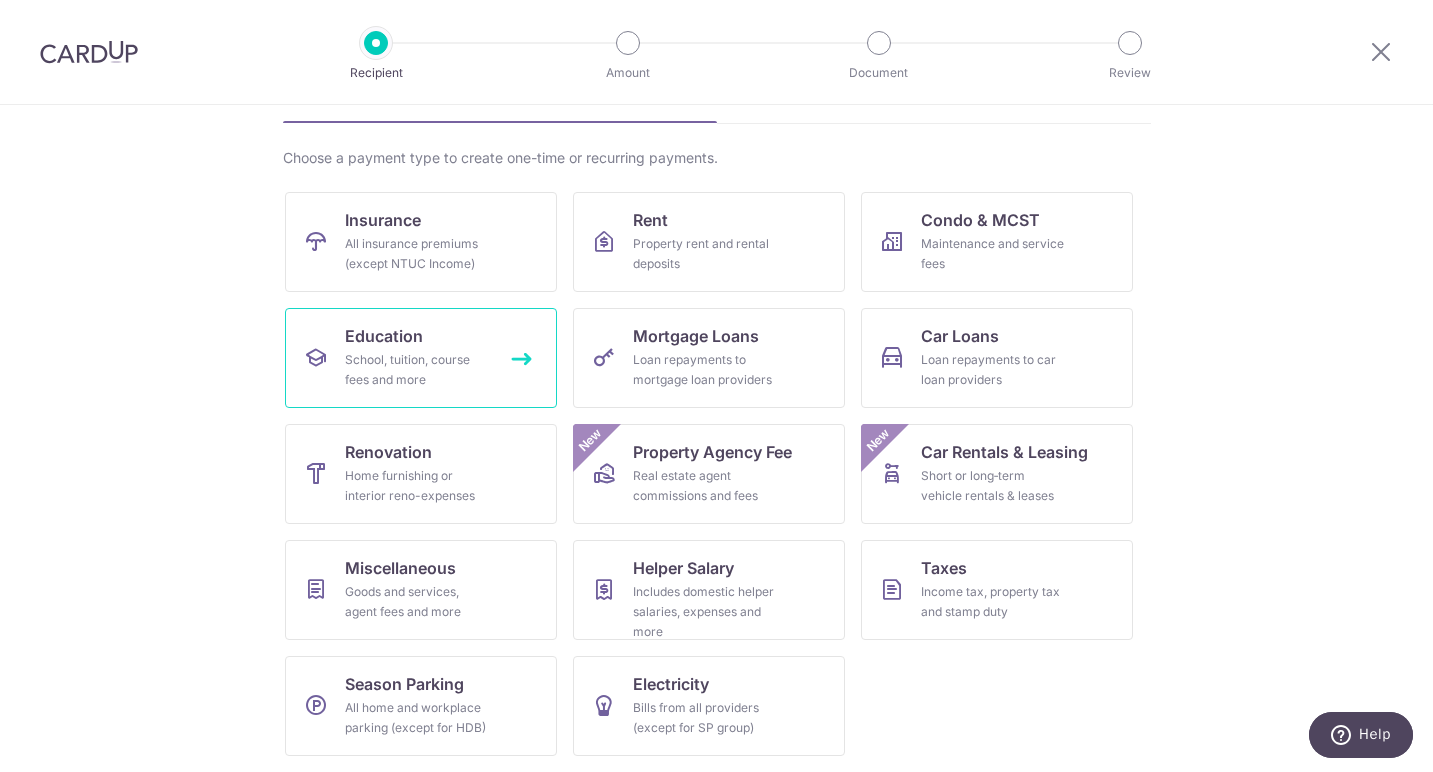 click on "Education School, tuition, course fees and more" at bounding box center [421, 358] 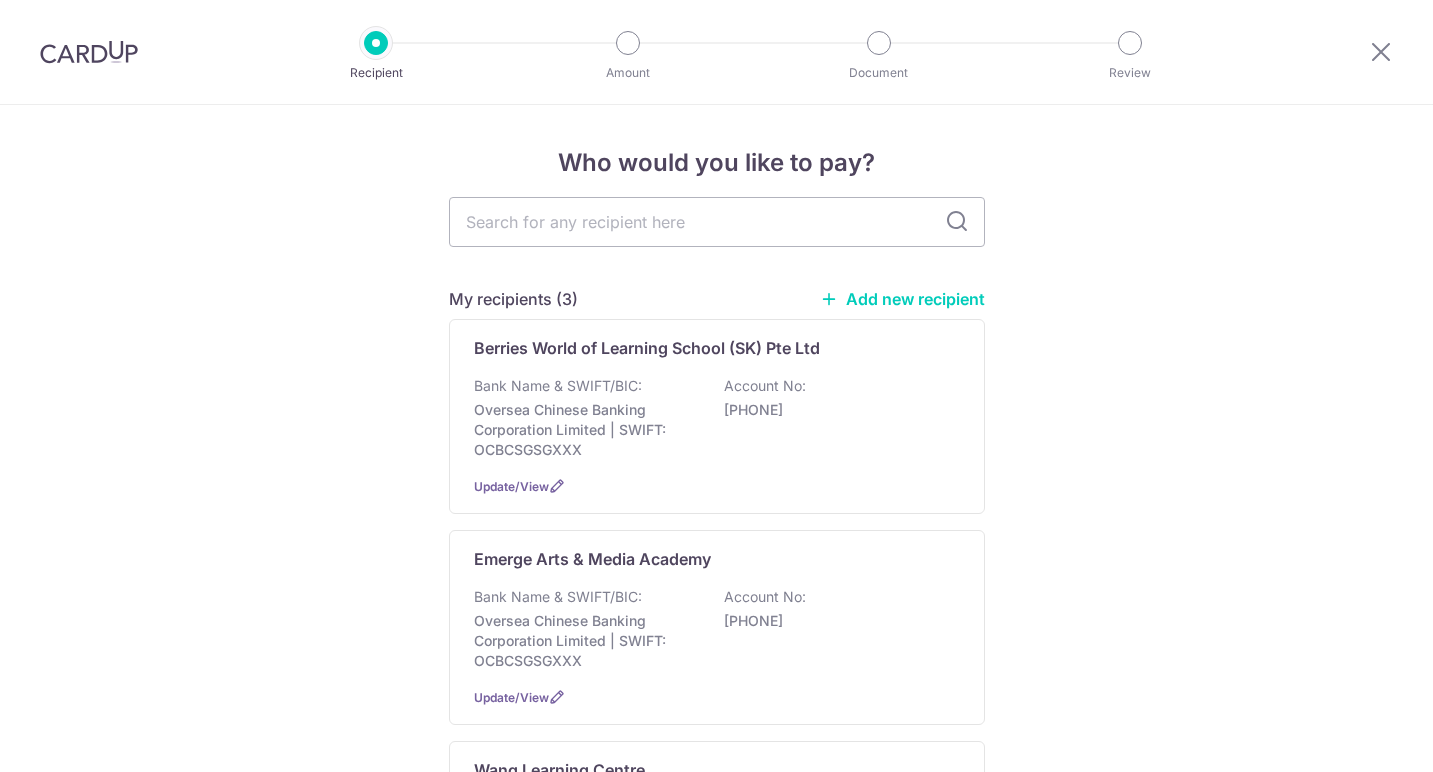 scroll, scrollTop: 0, scrollLeft: 0, axis: both 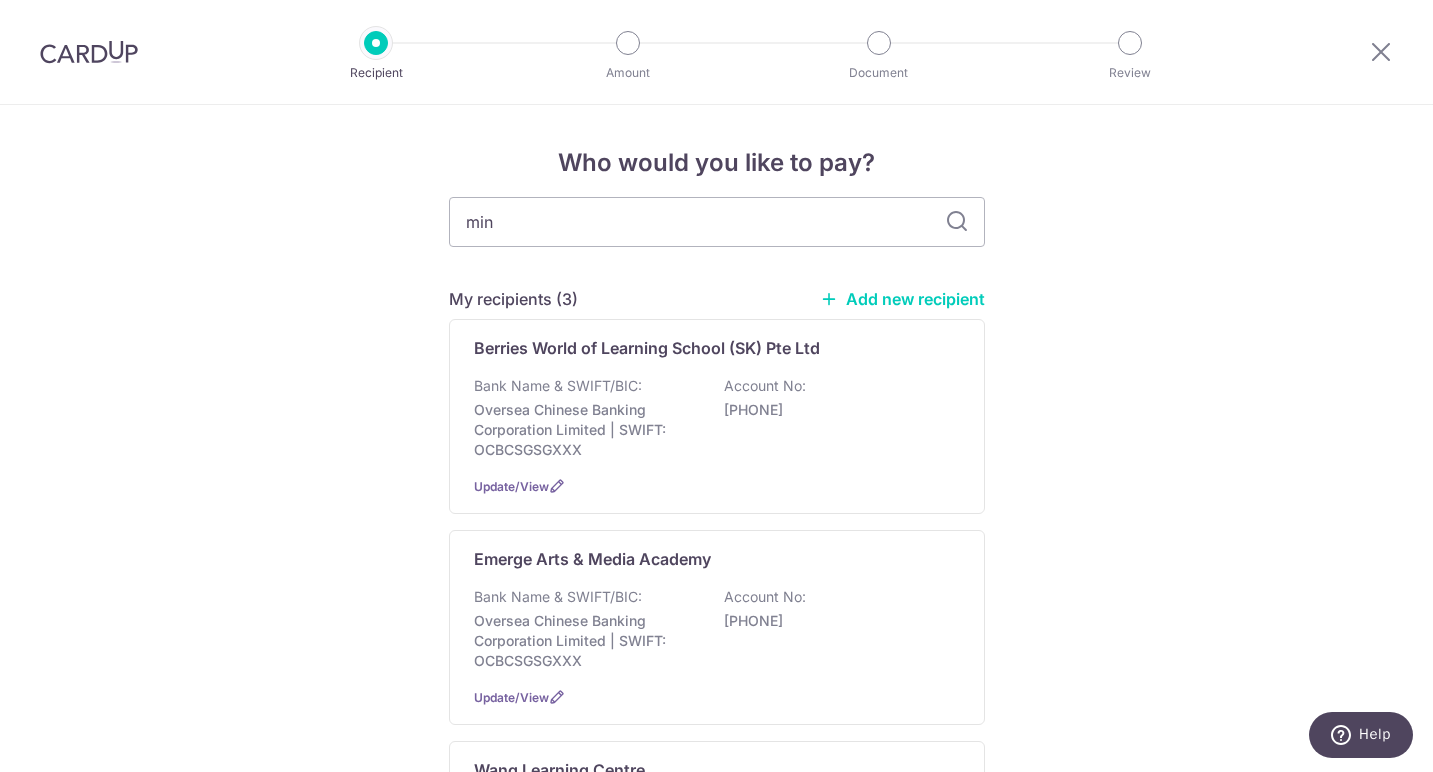 type on "mind" 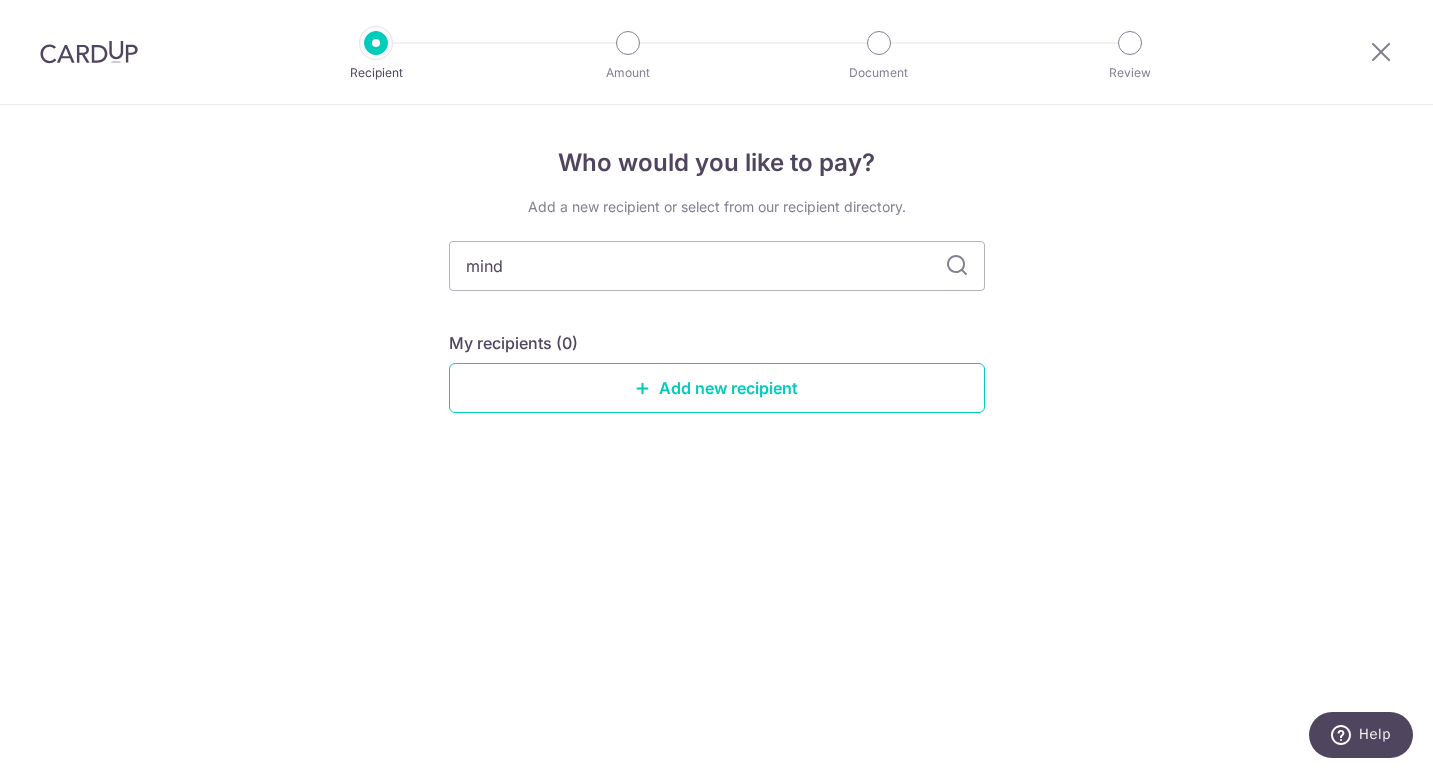 type on "mind s" 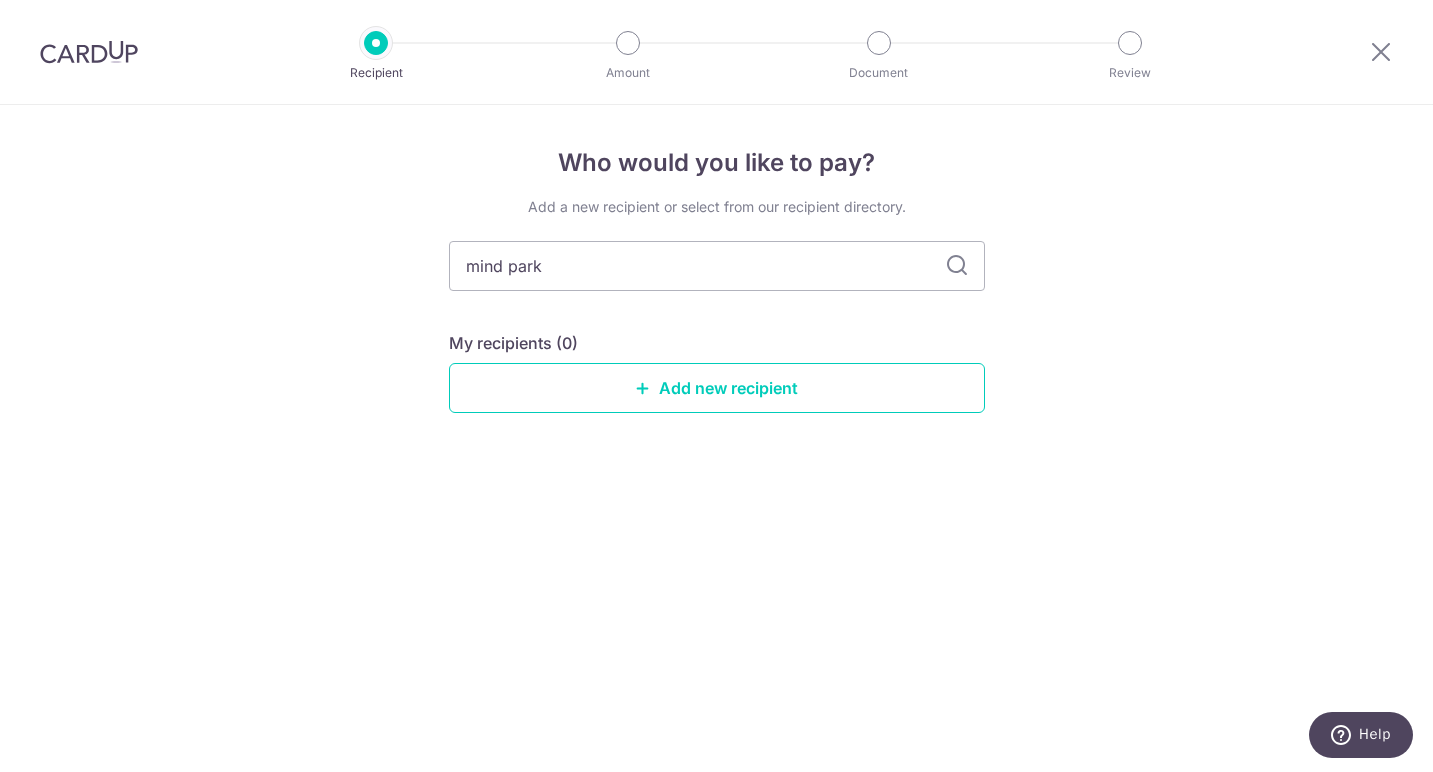 type on "mind parks" 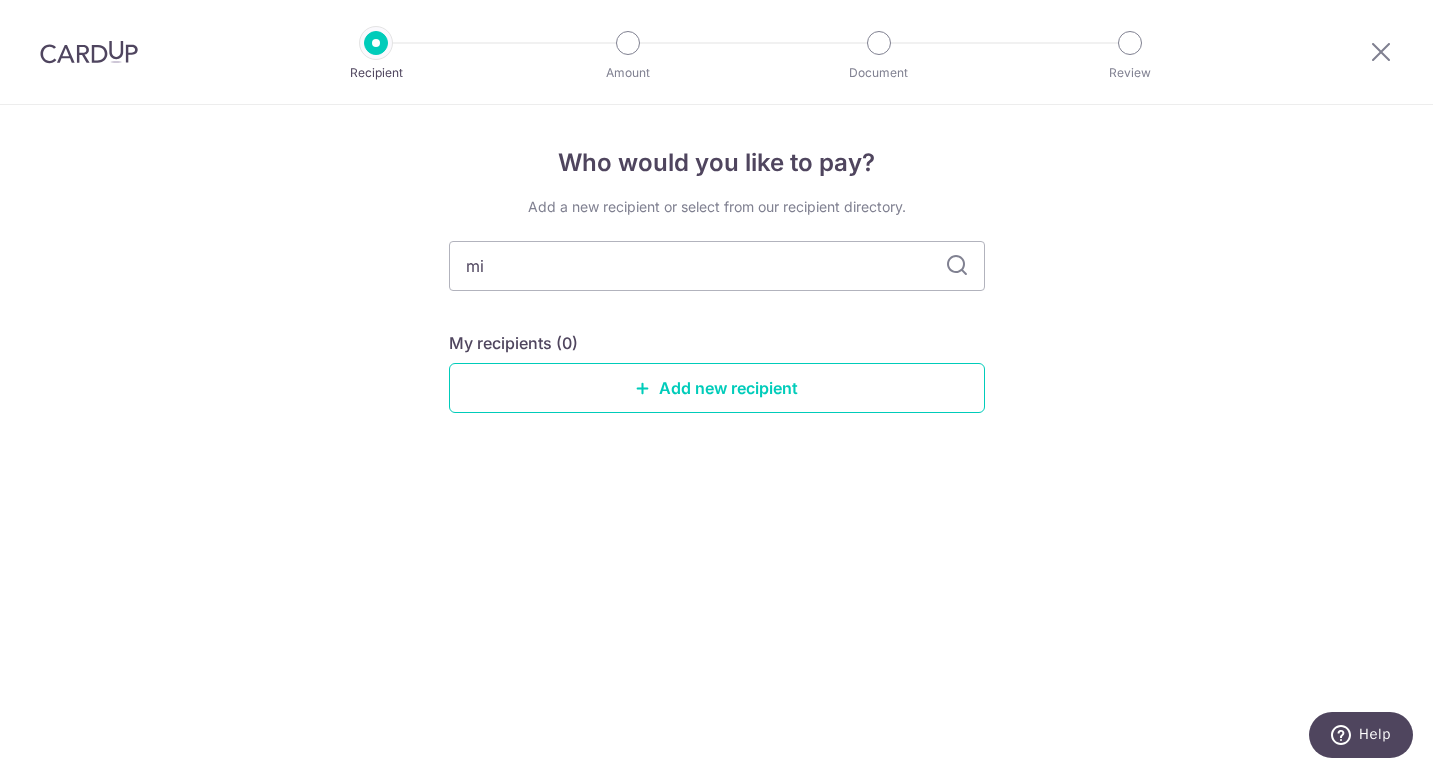 type on "m" 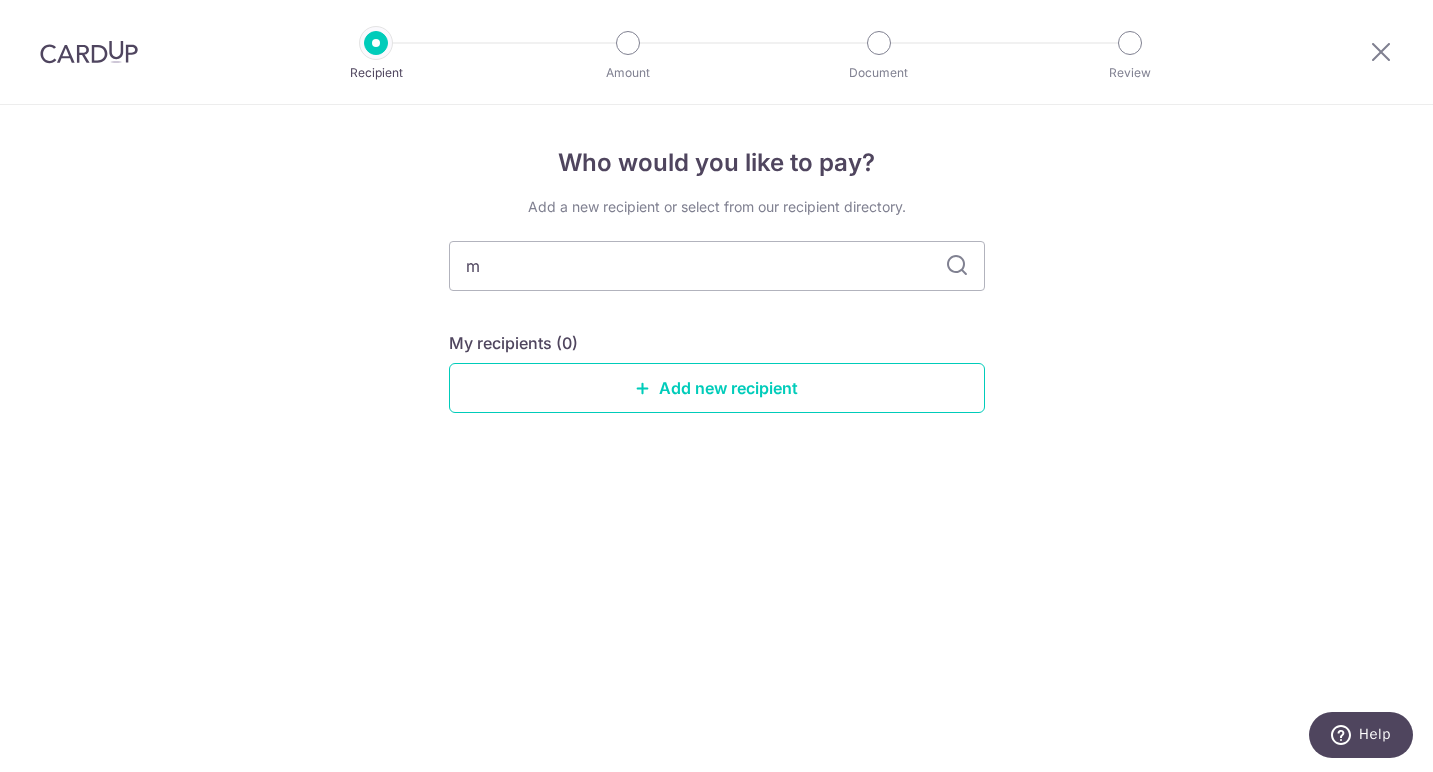 type 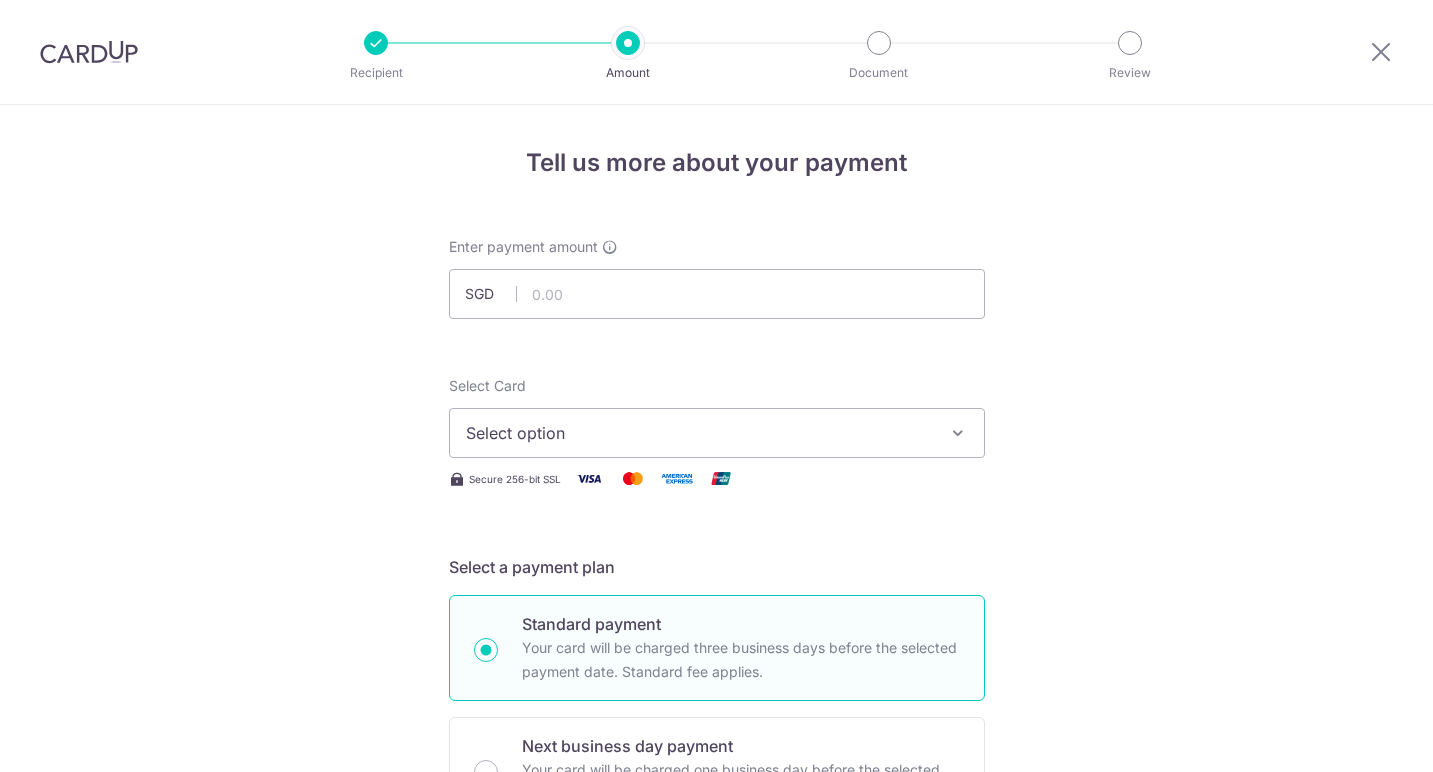scroll, scrollTop: 0, scrollLeft: 0, axis: both 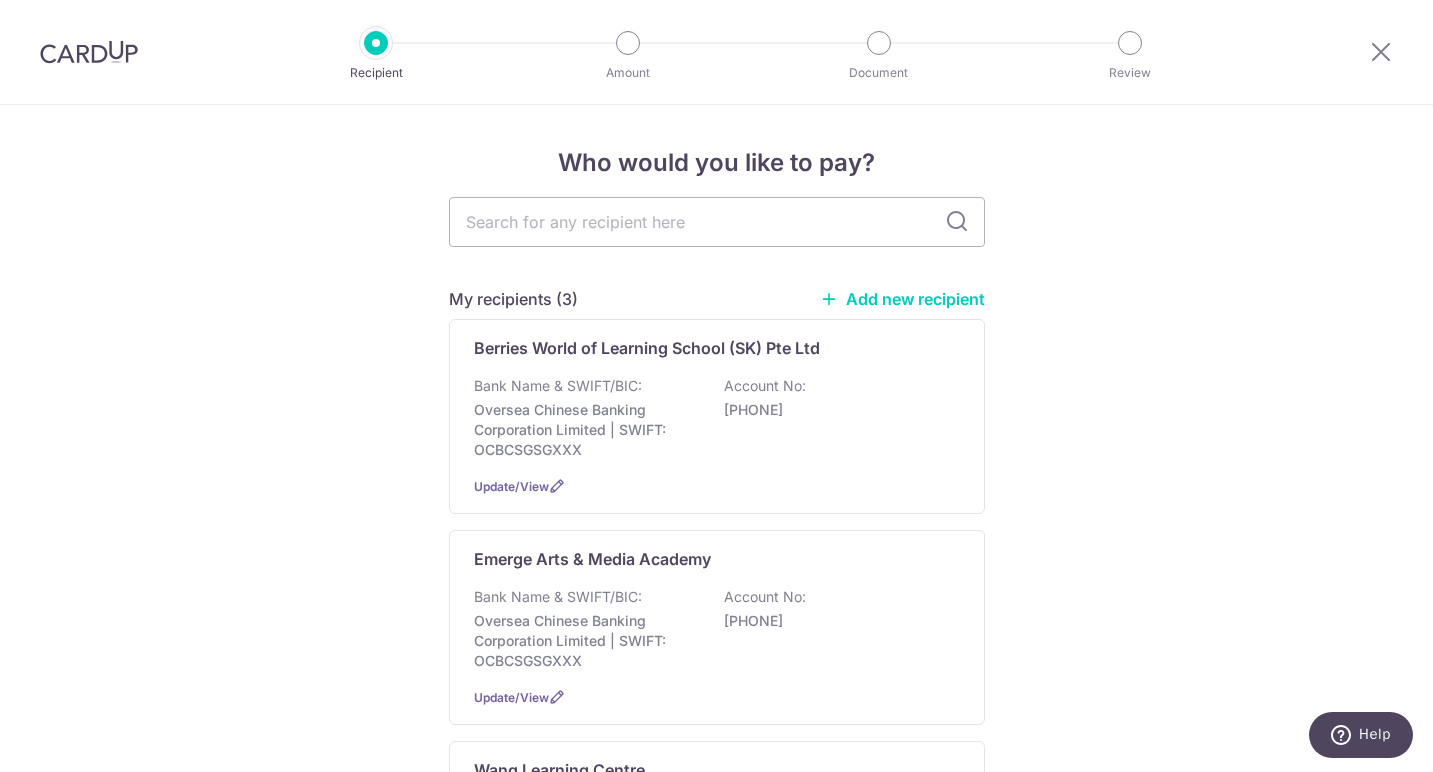 click on "Add new recipient" at bounding box center [902, 299] 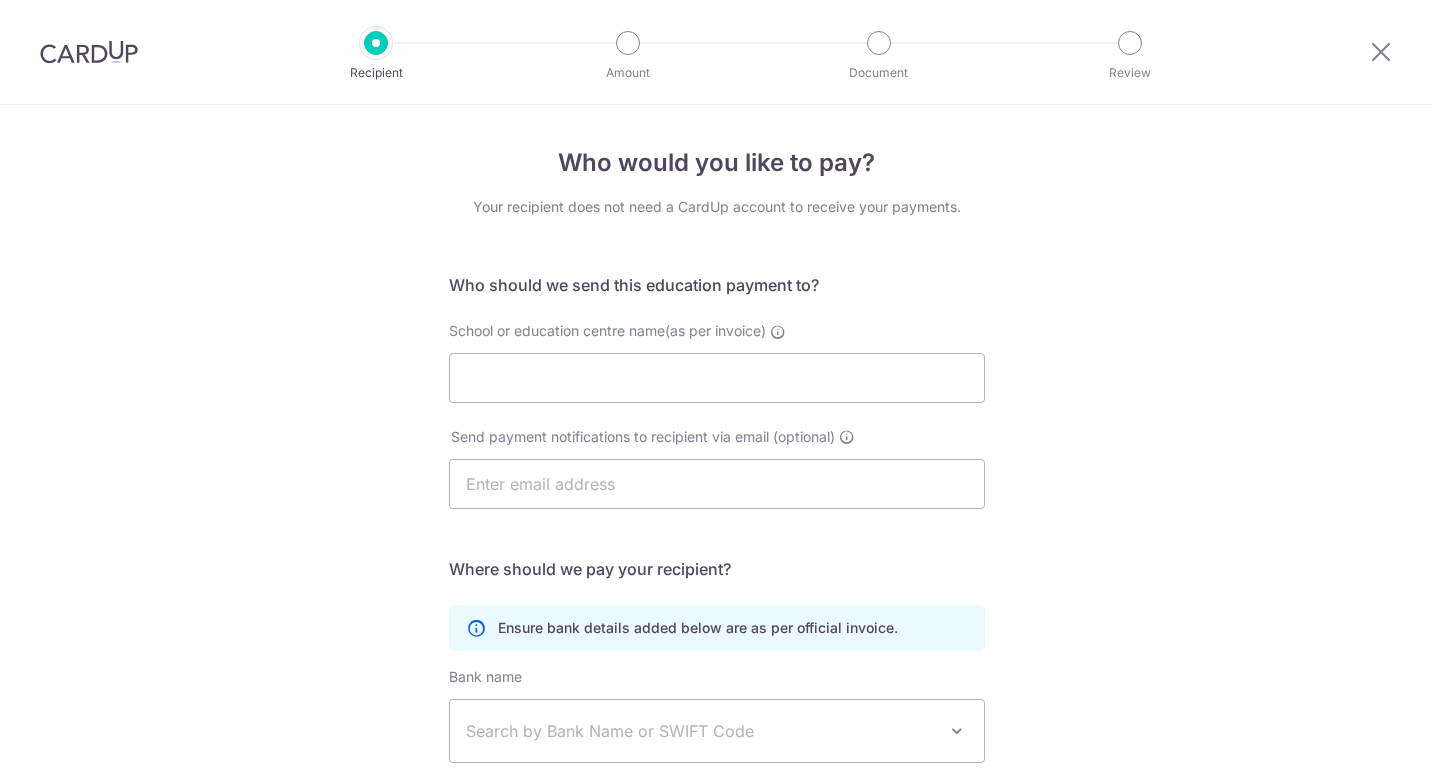 scroll, scrollTop: 0, scrollLeft: 0, axis: both 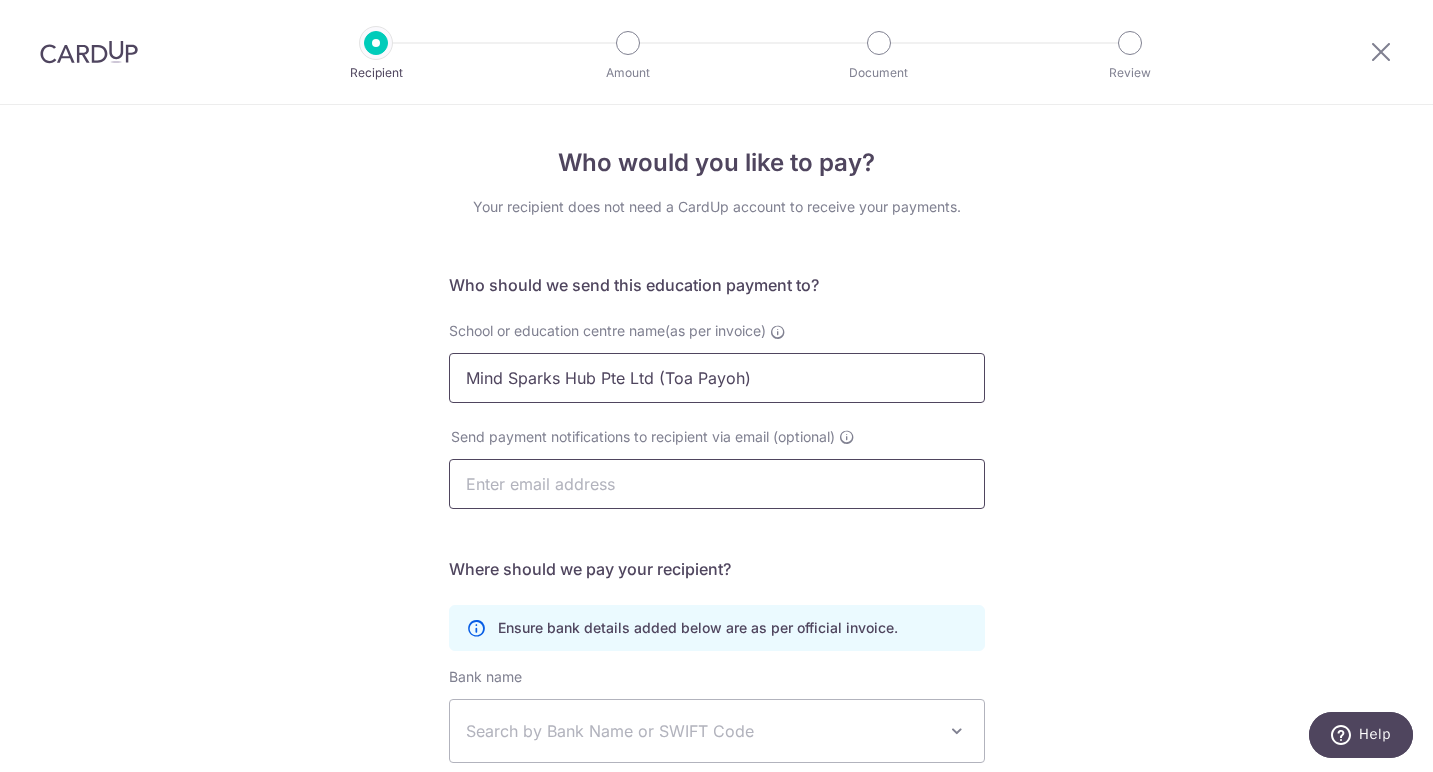 type on "Mind Sparks Hub Pte Ltd (Toa Payoh)" 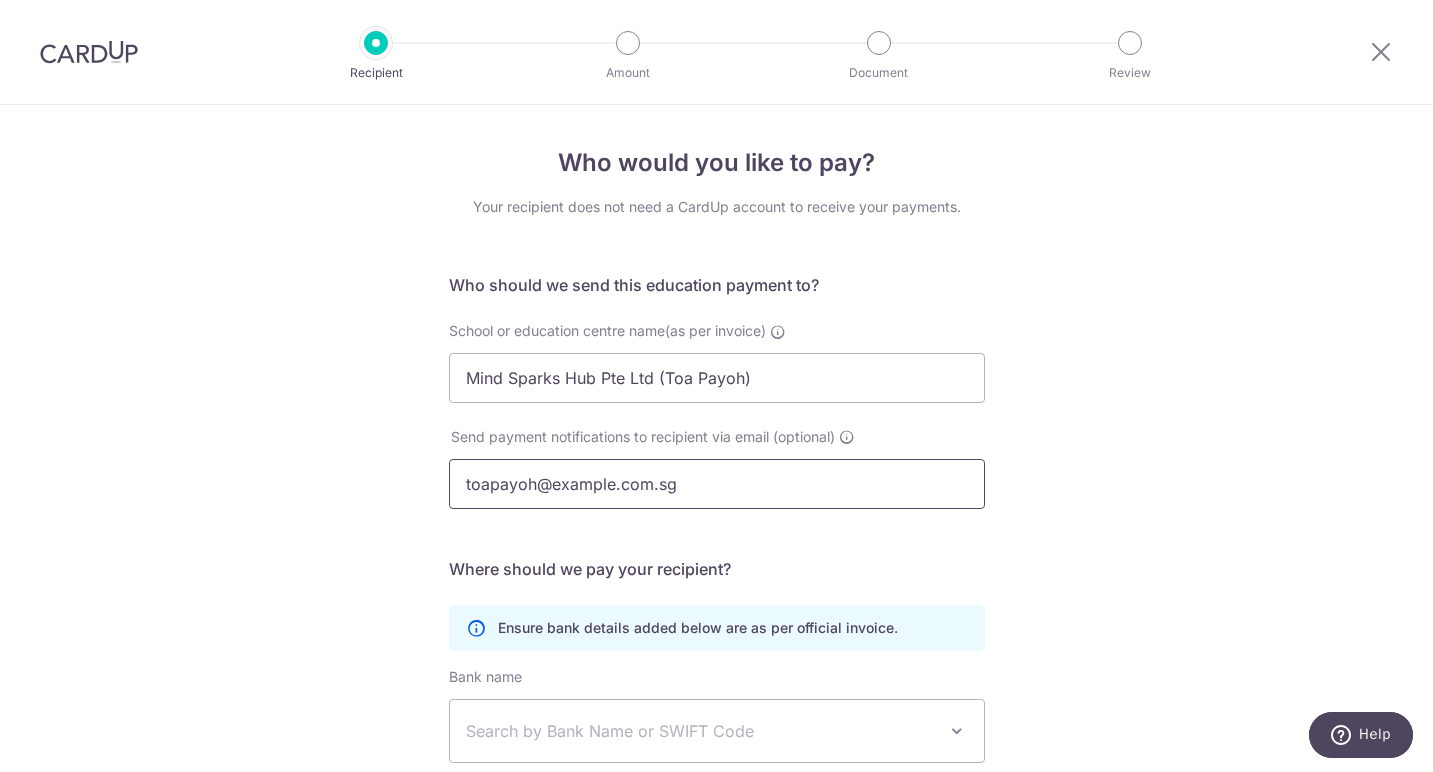 type on "toapayoh@example.com.sg" 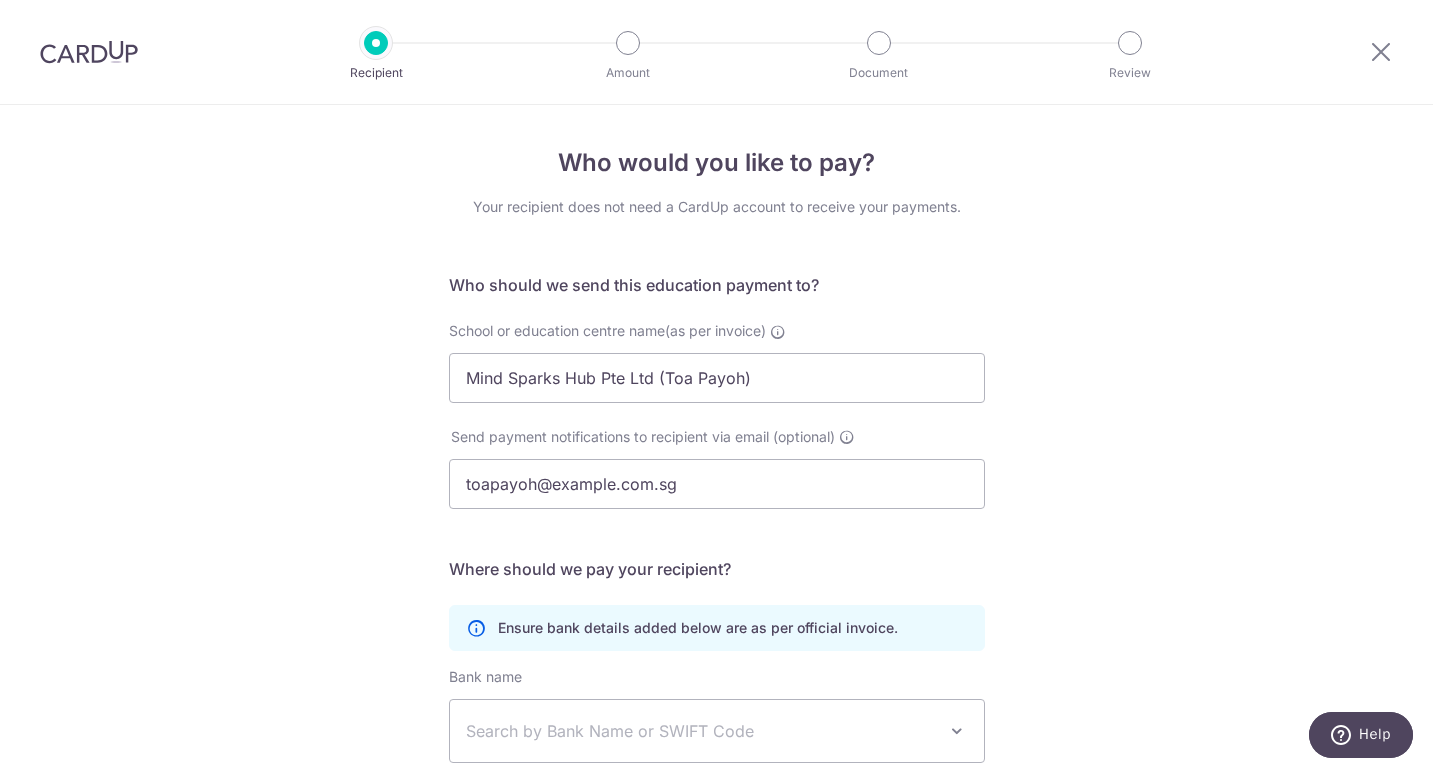 click on "Where should we pay your recipient?" at bounding box center [717, 569] 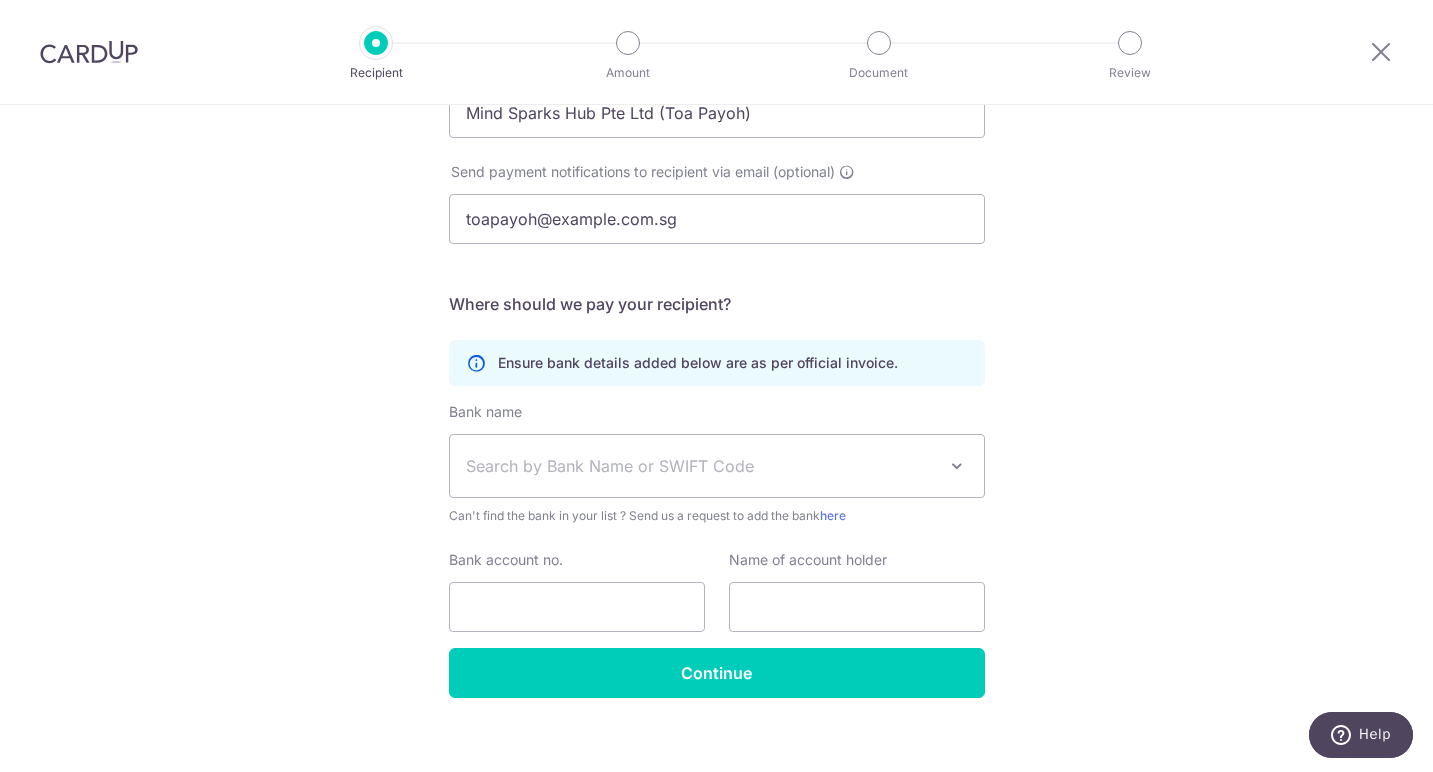scroll, scrollTop: 285, scrollLeft: 0, axis: vertical 